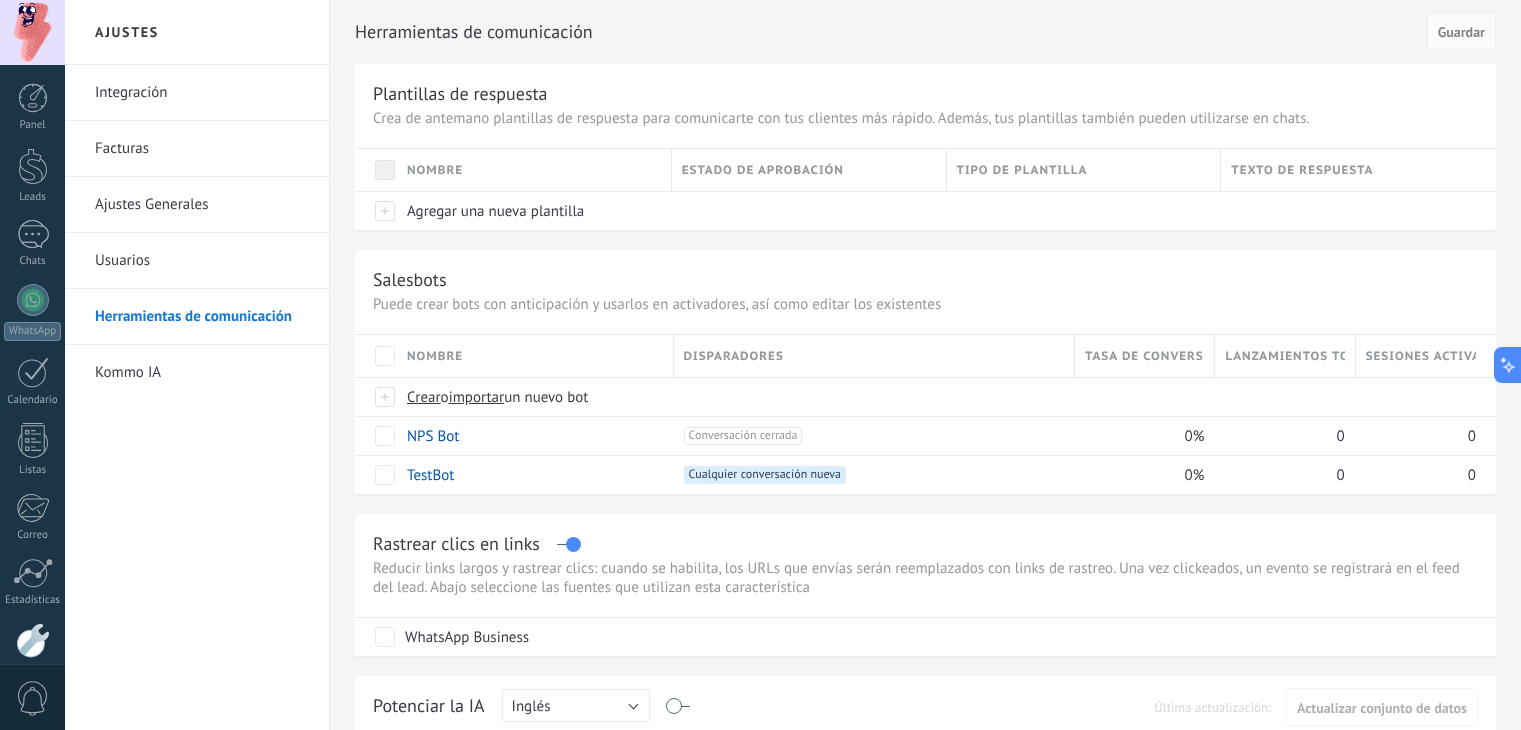 scroll, scrollTop: 0, scrollLeft: 0, axis: both 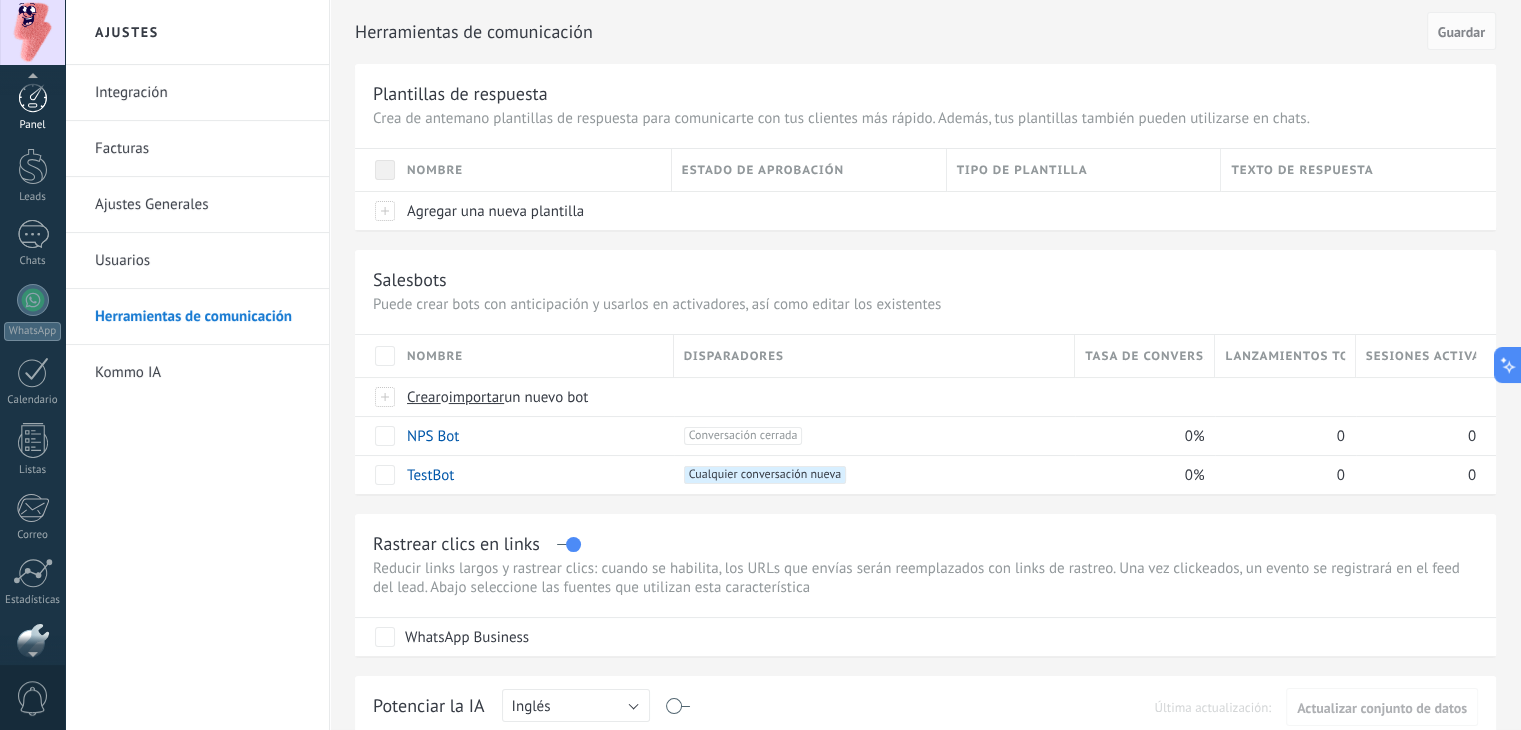 click at bounding box center (33, 98) 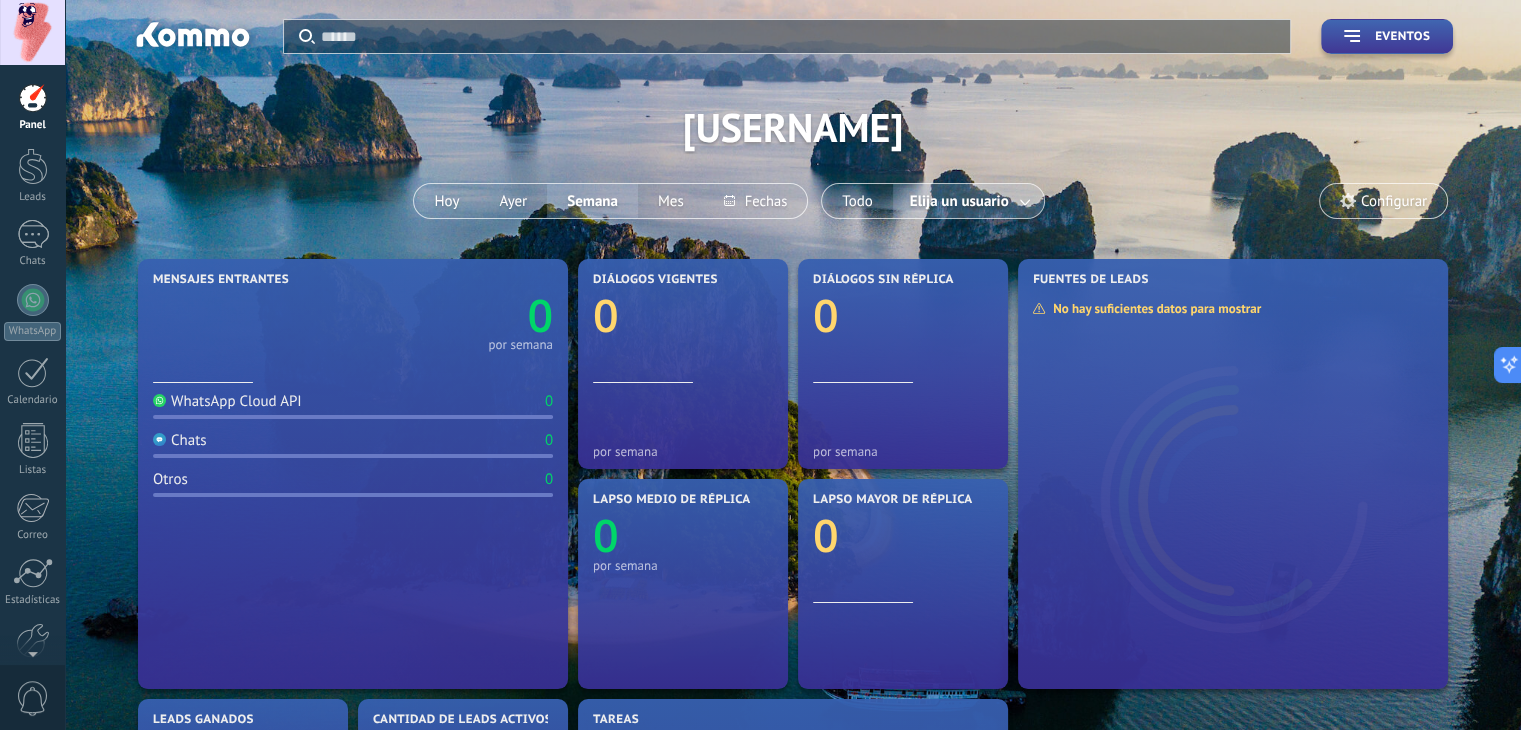 click at bounding box center [799, 36] 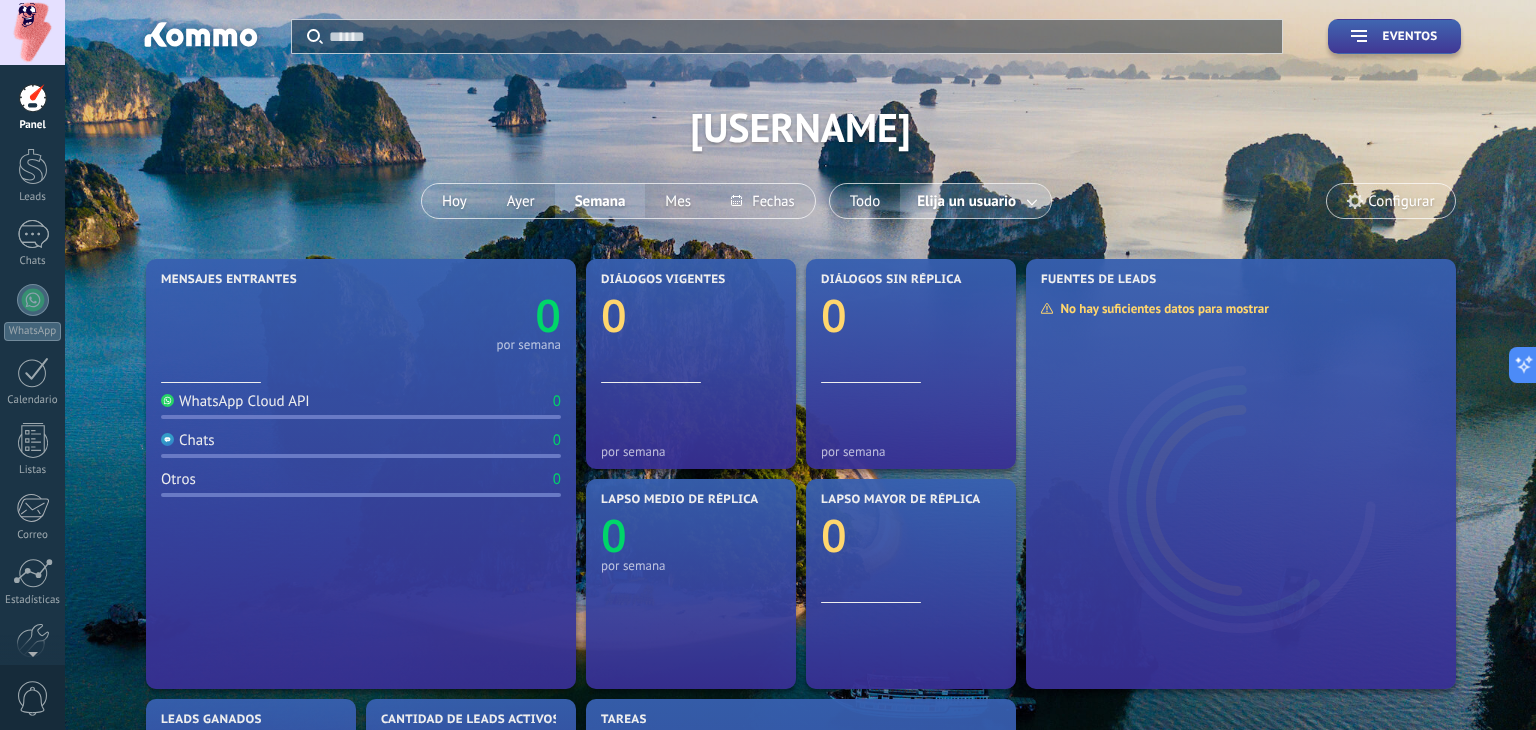 click at bounding box center [768, 365] 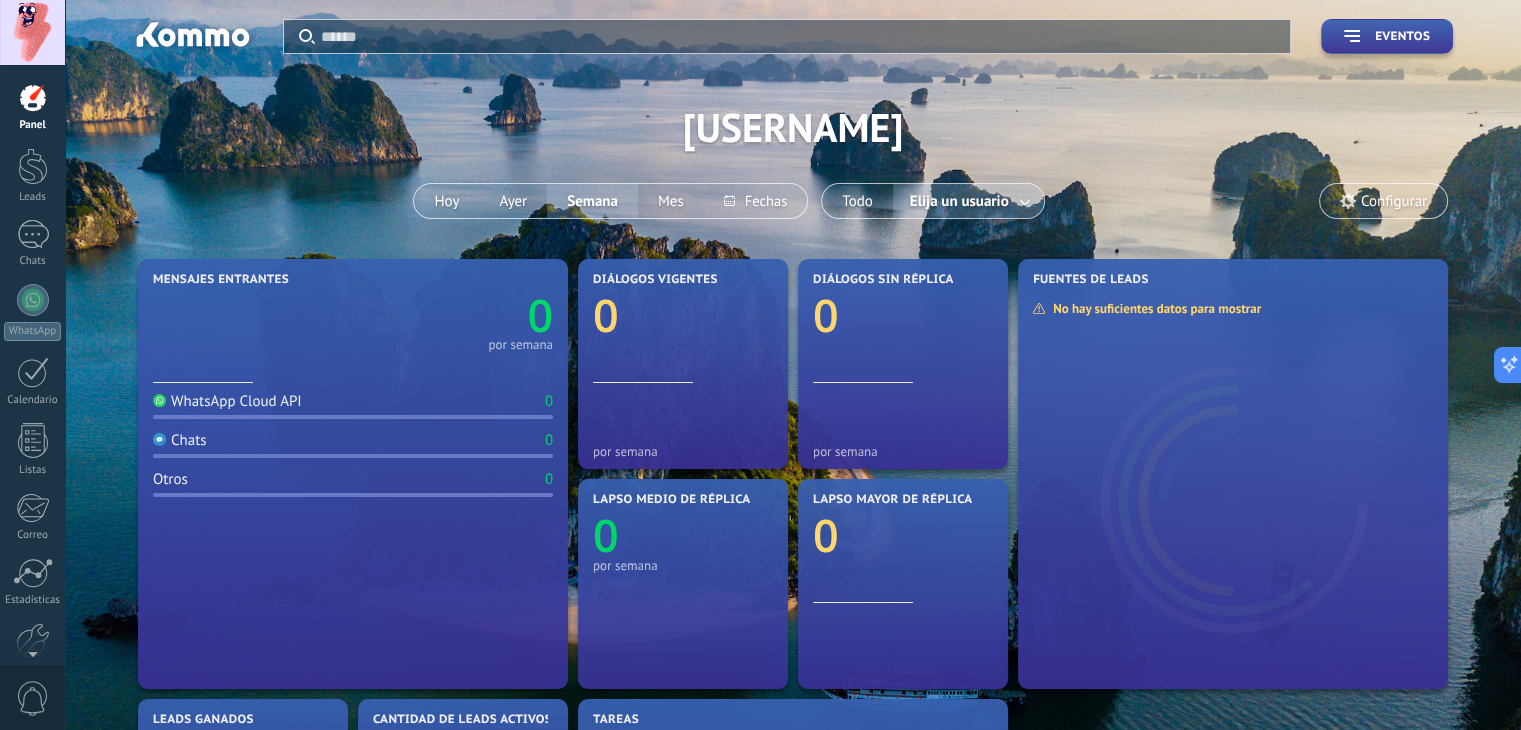 click at bounding box center [191, 38] 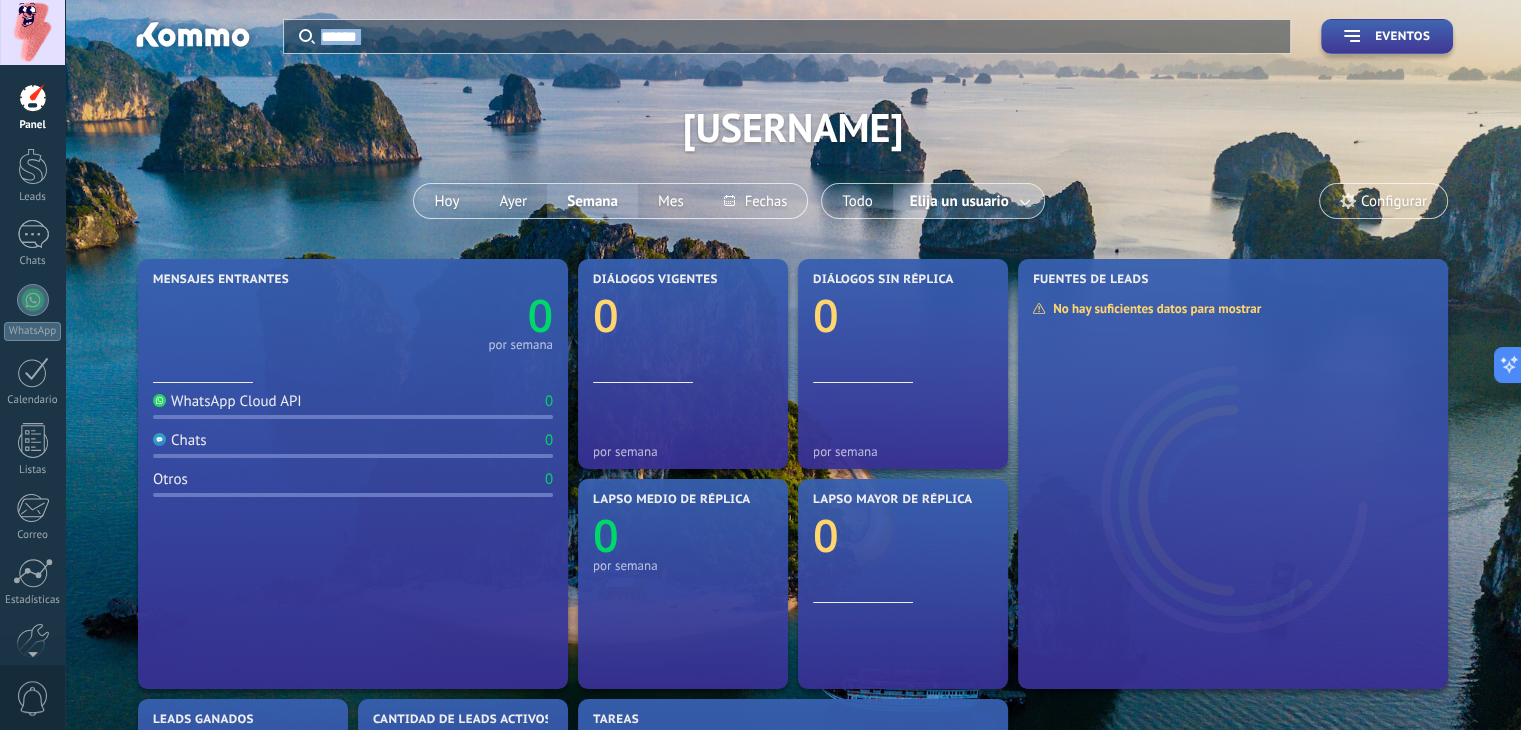 drag, startPoint x: 208, startPoint y: 34, endPoint x: 313, endPoint y: 83, distance: 115.87062 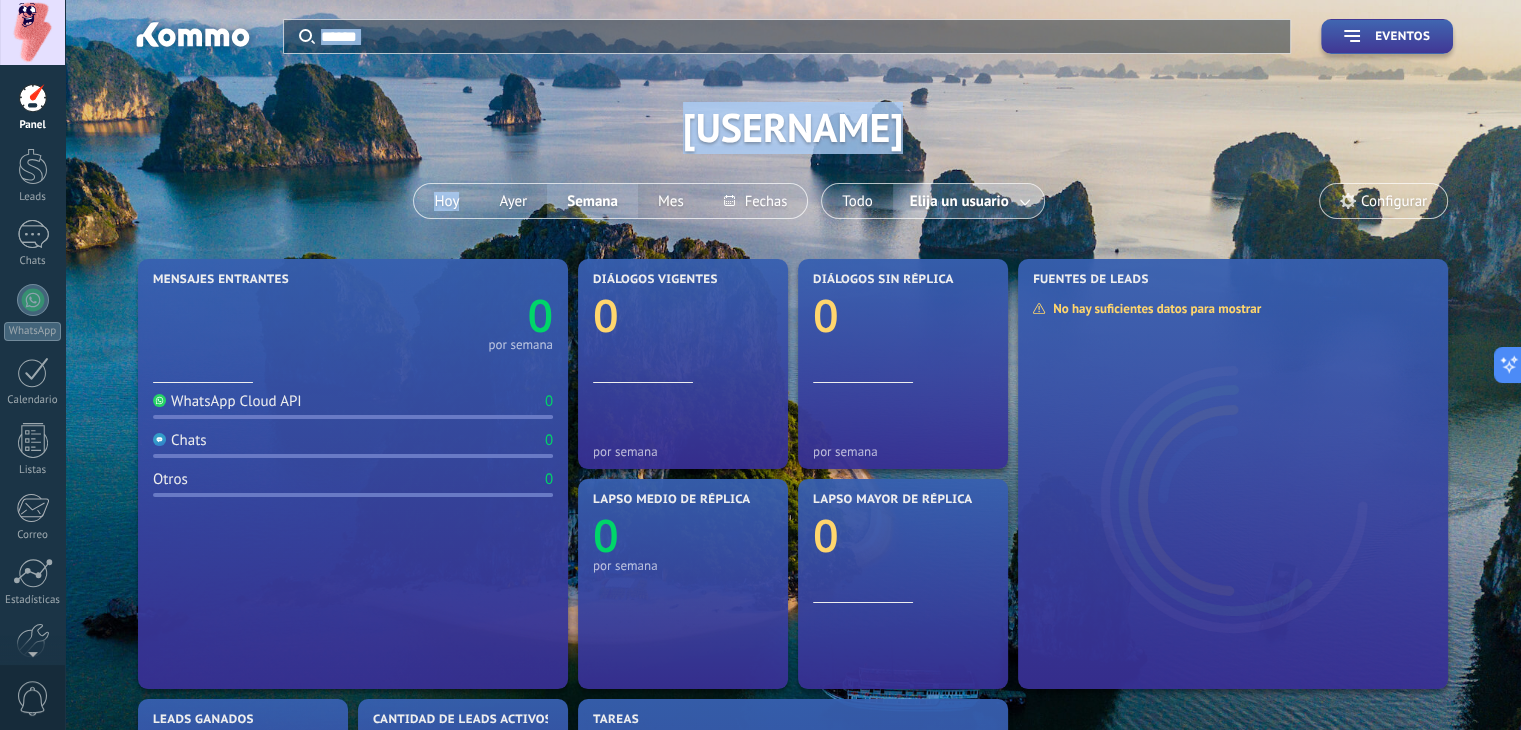 click on "Aplicar Eventos [LASTNAME][FIRSTNAME][LASTNAME] Hoy Ayer Semana Mes Todo Elija un usuario Configurar" at bounding box center (793, 127) 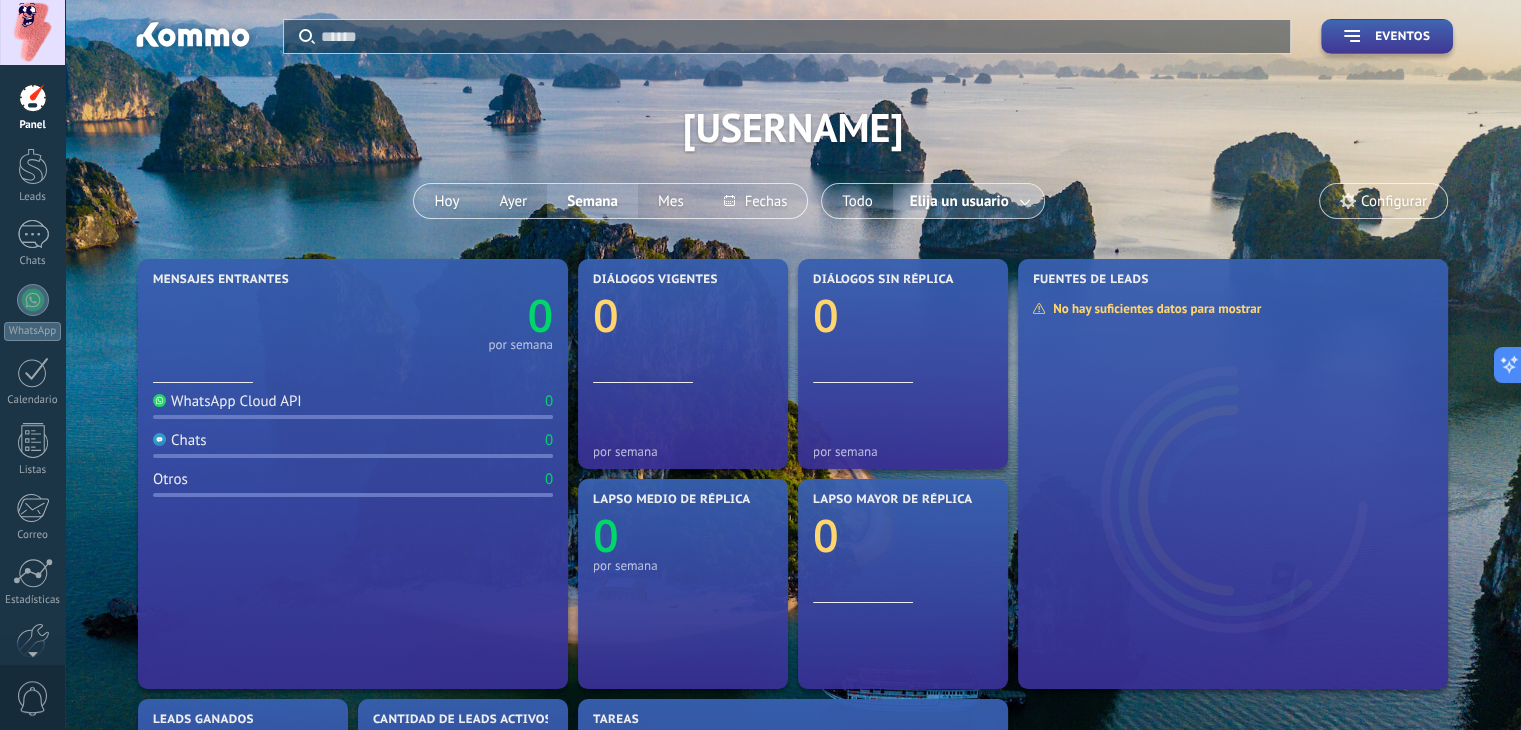 click on "Aplicar Eventos [LASTNAME][FIRSTNAME][LASTNAME] Hoy Ayer Semana Mes Todo Elija un usuario Configurar" at bounding box center (793, 127) 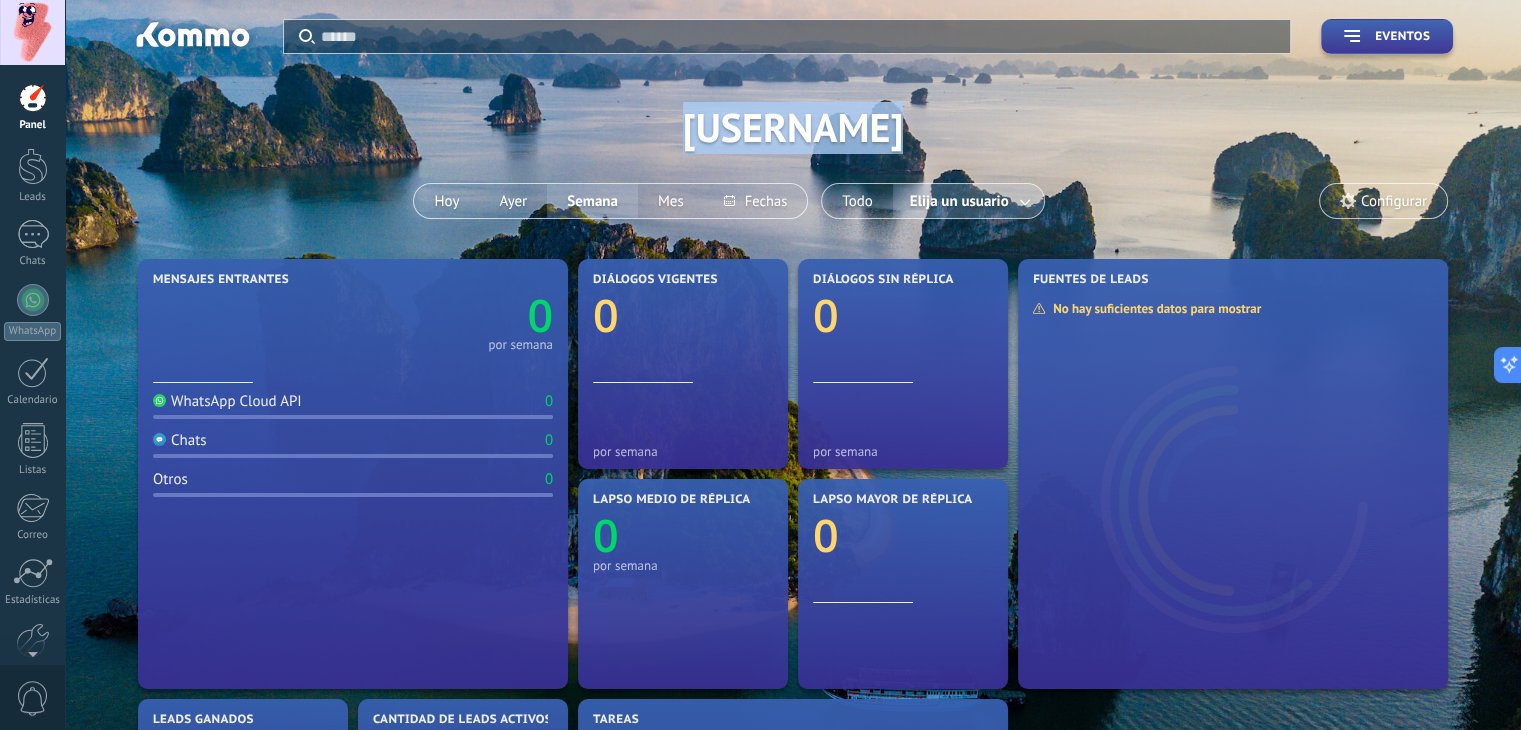 click on "Aplicar Eventos [LASTNAME][FIRSTNAME][LASTNAME] Hoy Ayer Semana Mes Todo Elija un usuario Configurar" at bounding box center (793, 127) 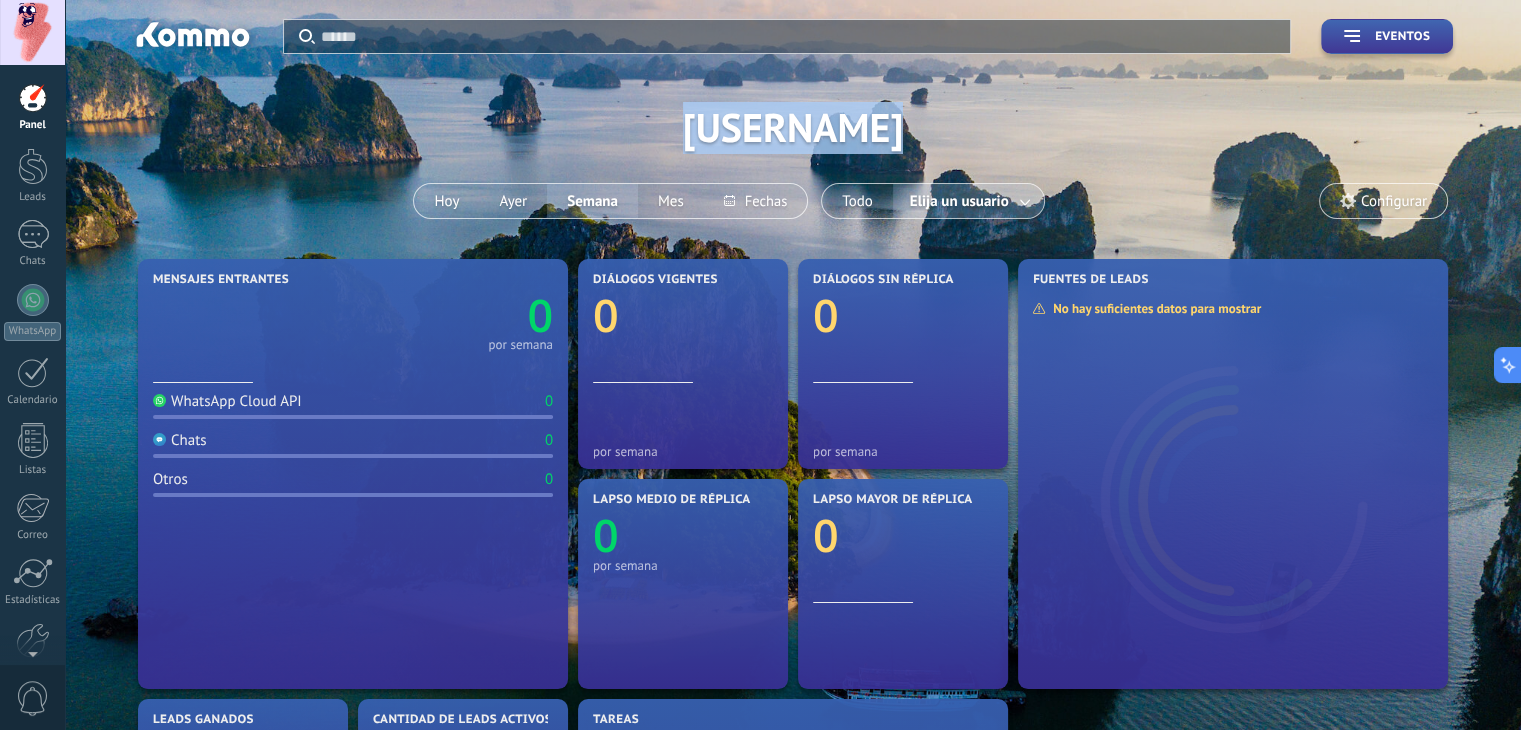 click on "Aplicar Eventos [LASTNAME][FIRSTNAME][LASTNAME] Hoy Ayer Semana Mes Todo Elija un usuario Configurar" at bounding box center (793, 127) 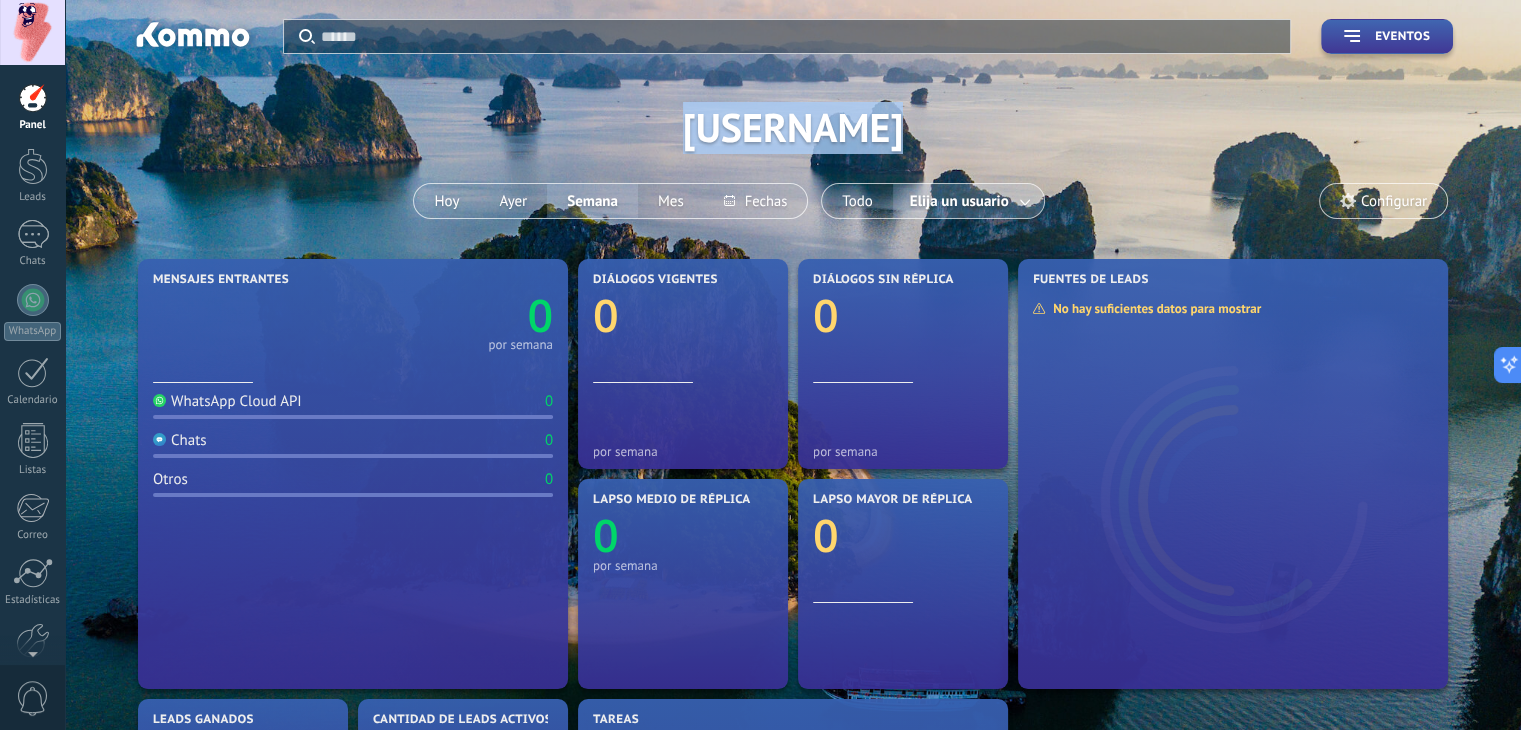 click on "Aplicar Eventos [LASTNAME][FIRSTNAME][LASTNAME] Hoy Ayer Semana Mes Todo Elija un usuario Configurar" at bounding box center [793, 127] 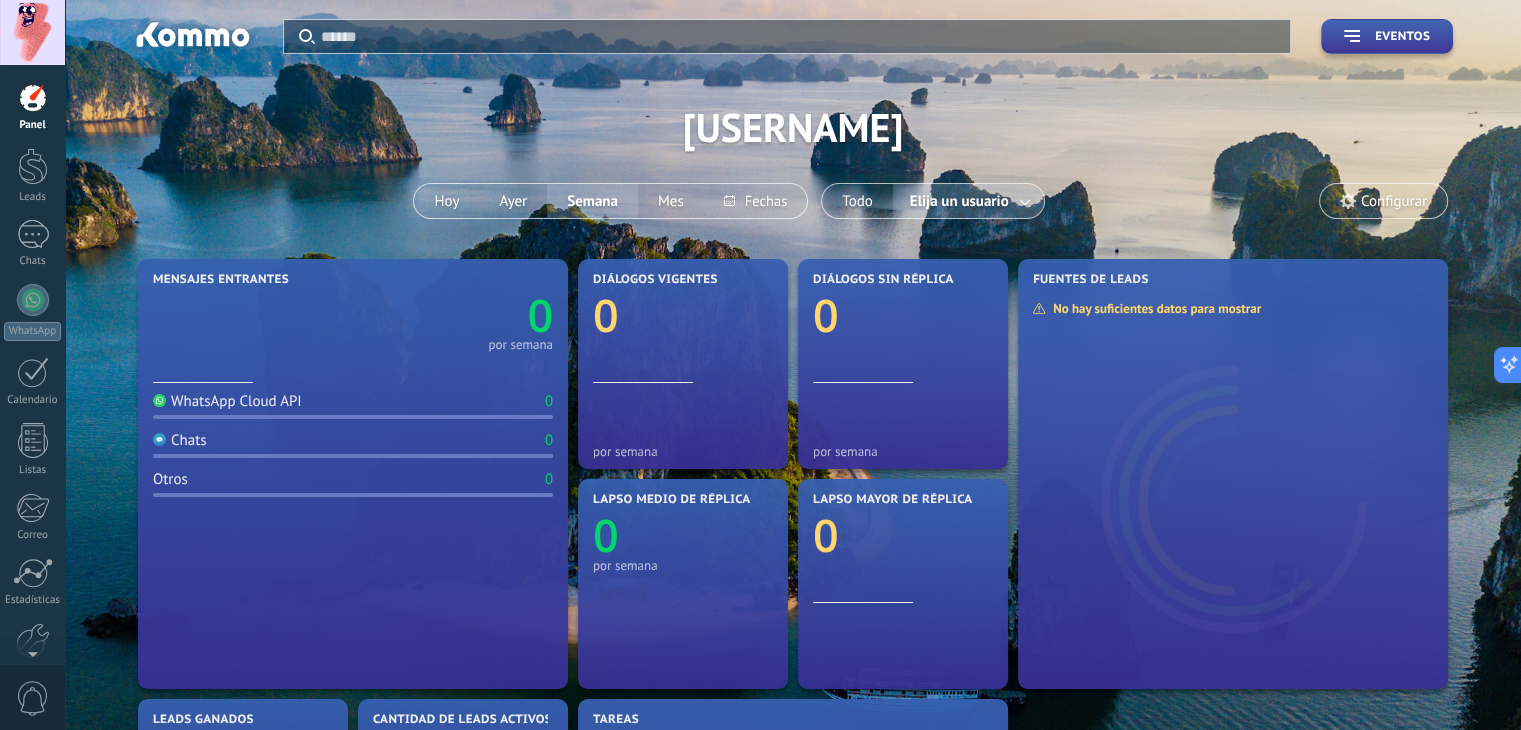 click on "Aplicar Eventos [LASTNAME][FIRSTNAME][LASTNAME] Hoy Ayer Semana Mes Todo Elija un usuario Configurar" at bounding box center (793, 127) 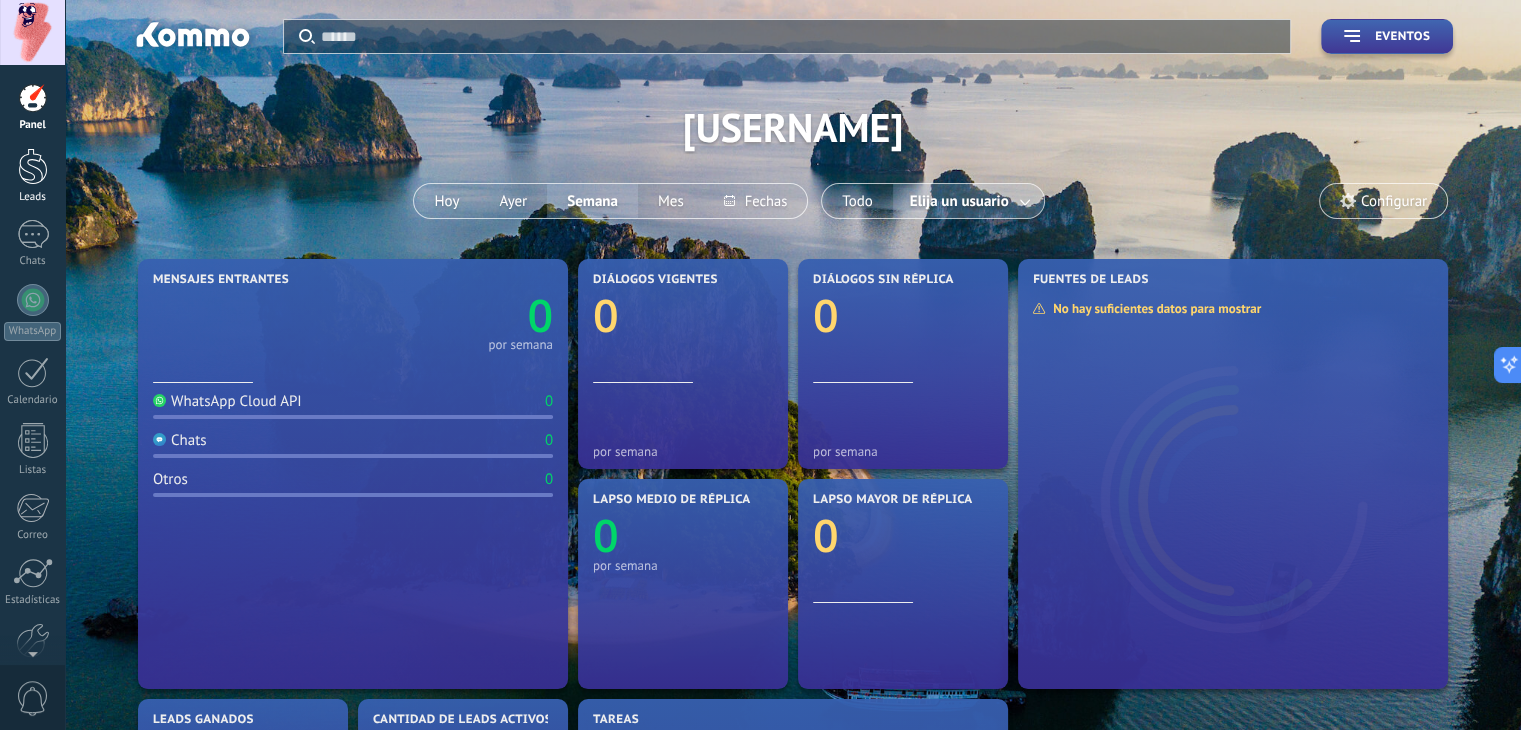 click on "Leads" at bounding box center (32, 176) 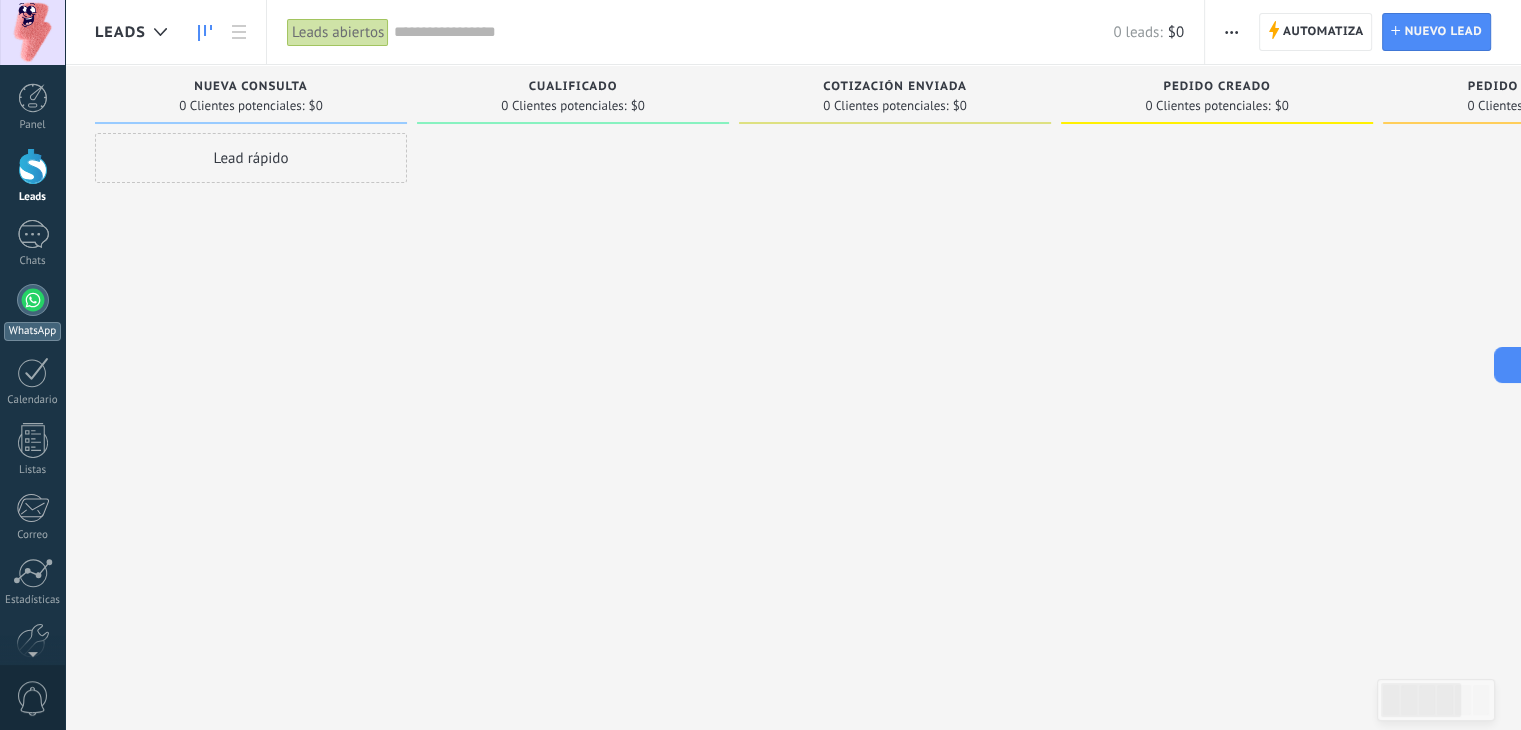 drag, startPoint x: 50, startPoint y: 297, endPoint x: 55, endPoint y: 279, distance: 18.681541 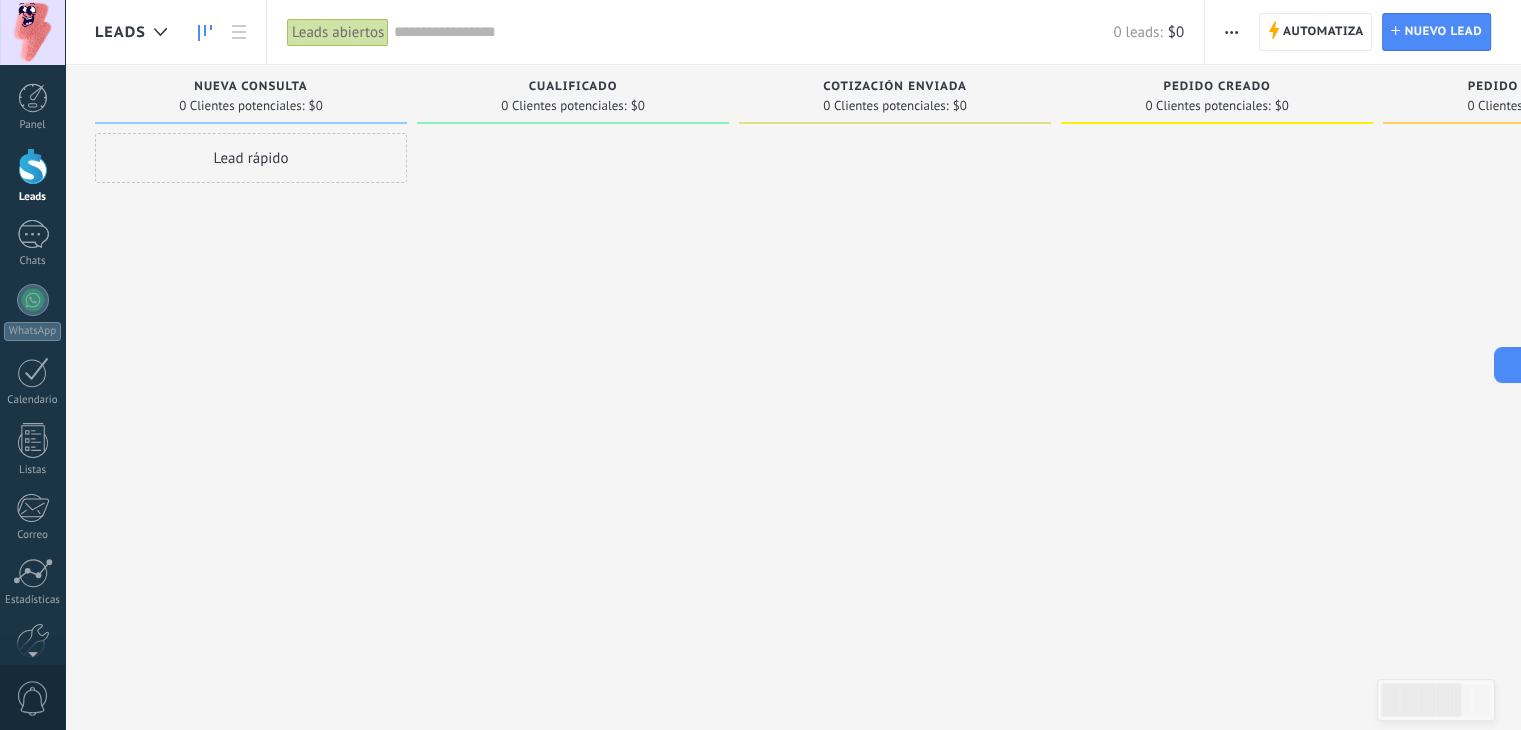 click on "WhatsApp" at bounding box center [32, 312] 